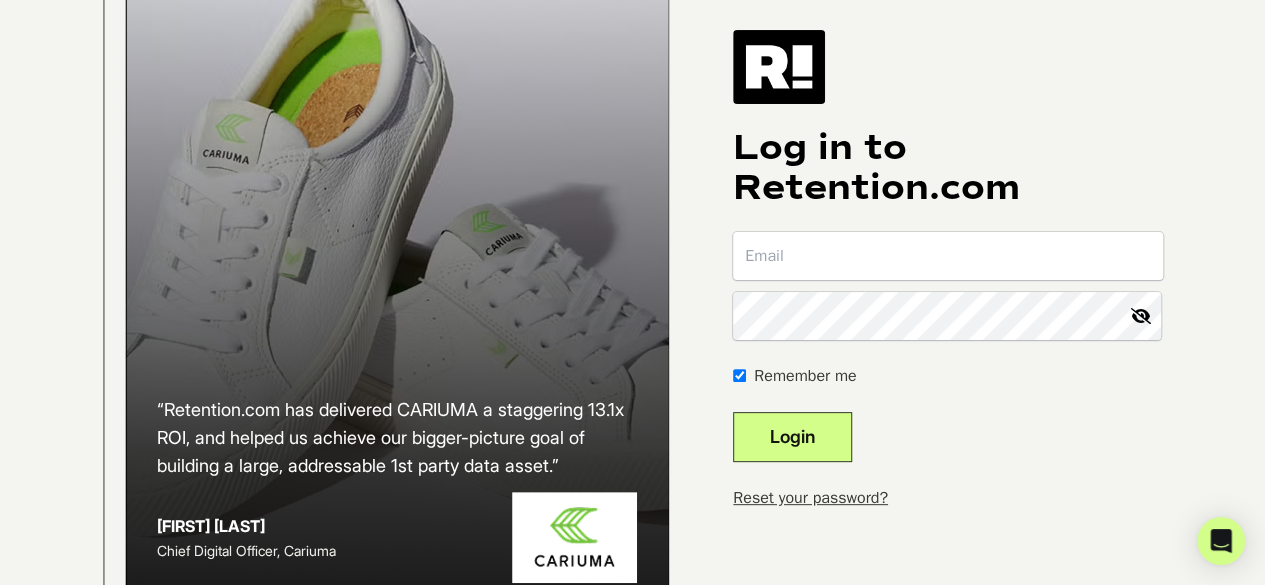 scroll, scrollTop: 129, scrollLeft: 0, axis: vertical 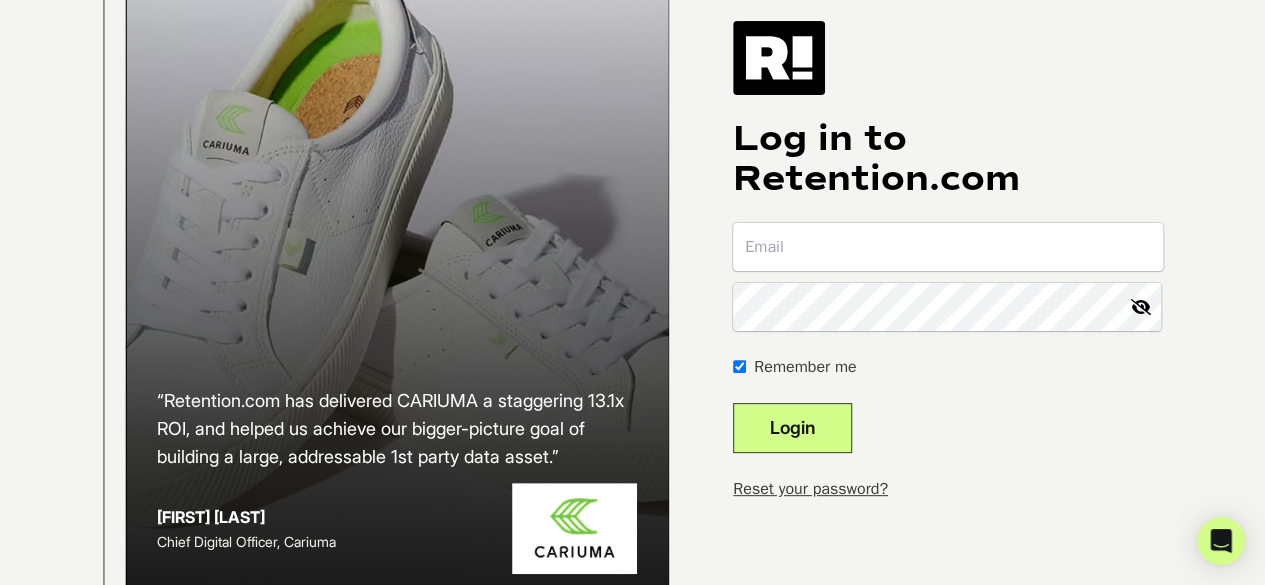 type on "[EMAIL]" 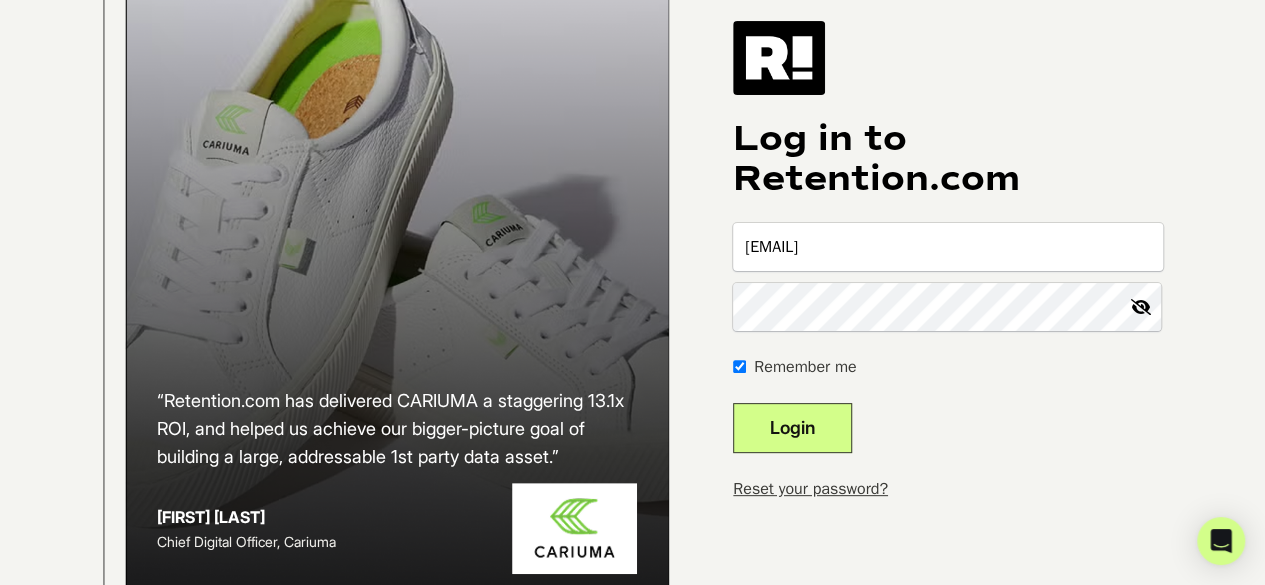 click on "Login" at bounding box center [792, 428] 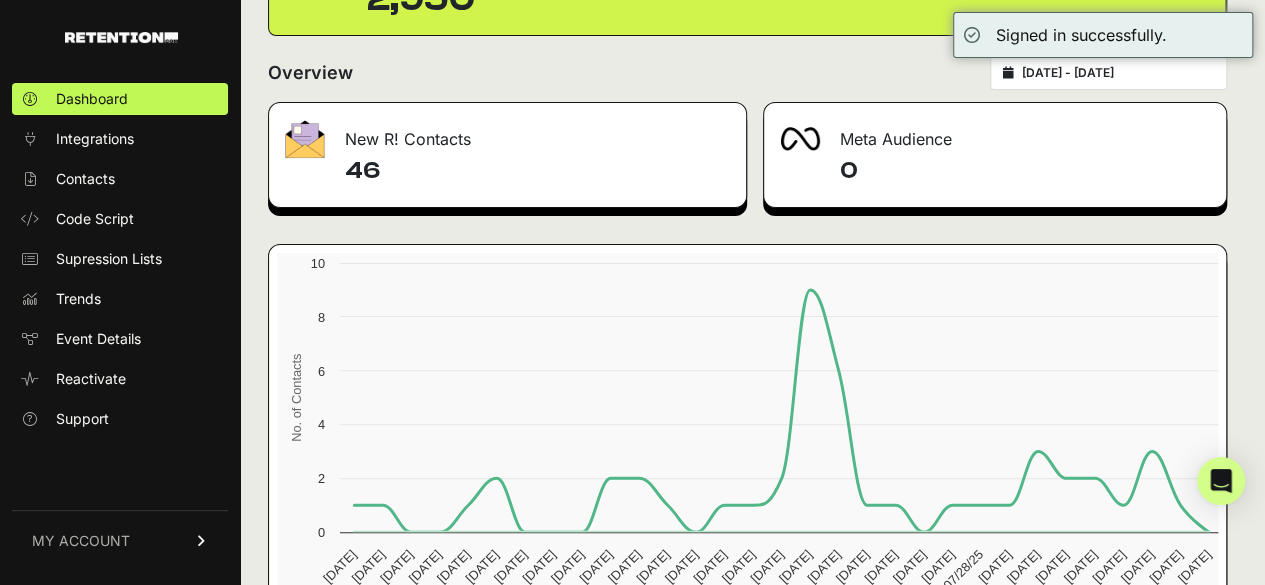 scroll, scrollTop: 0, scrollLeft: 0, axis: both 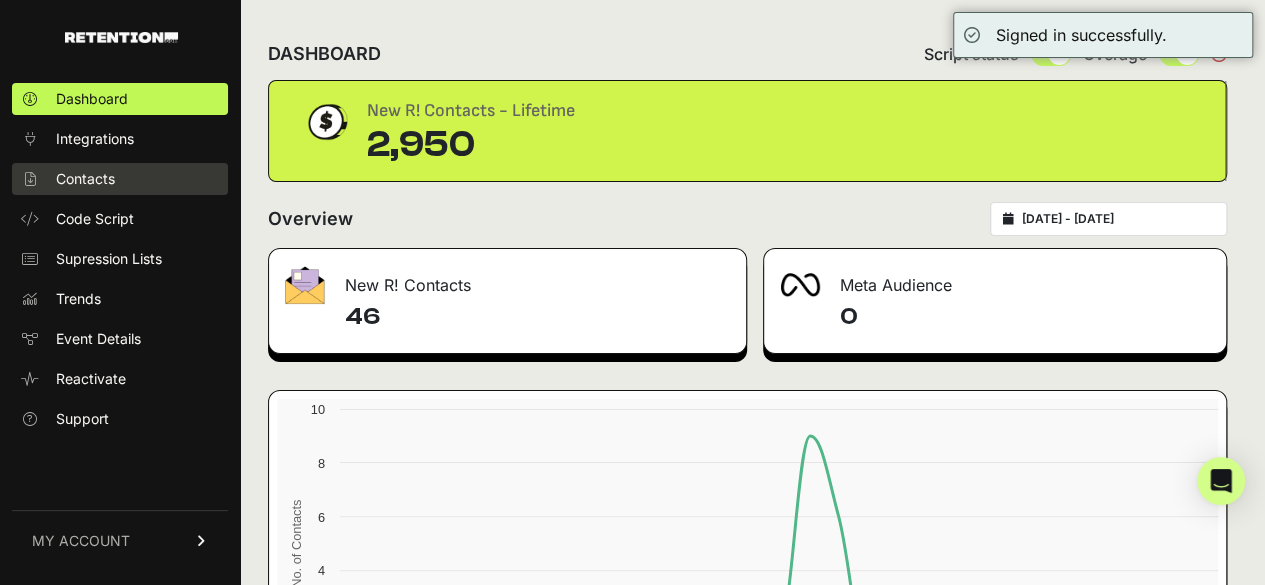 click on "Contacts" at bounding box center [85, 179] 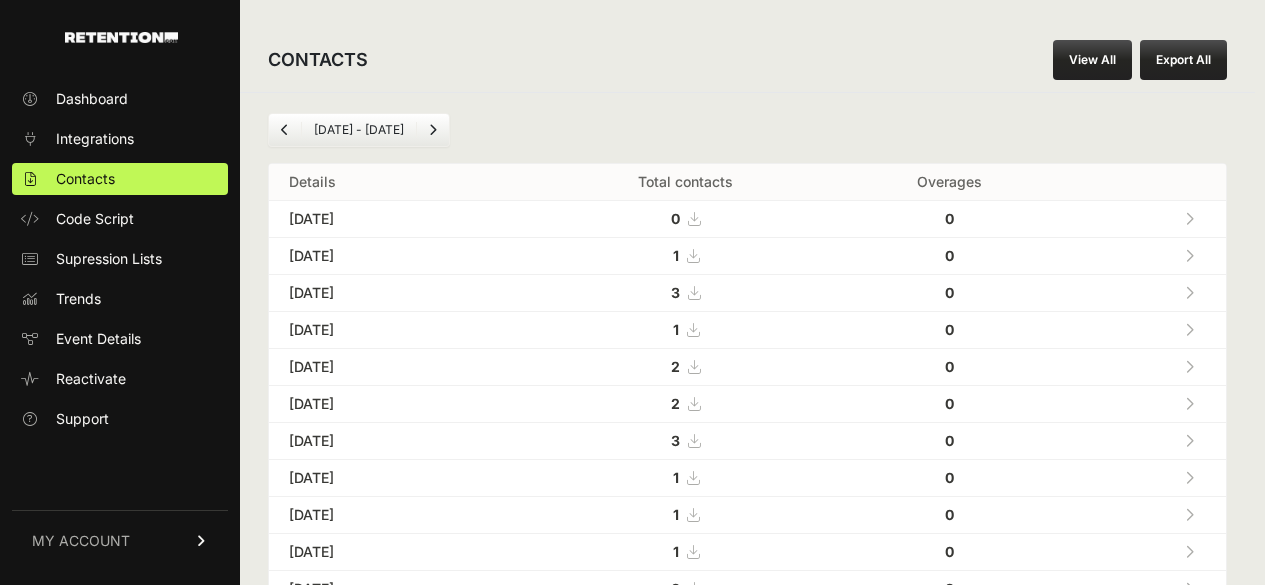 scroll, scrollTop: 0, scrollLeft: 0, axis: both 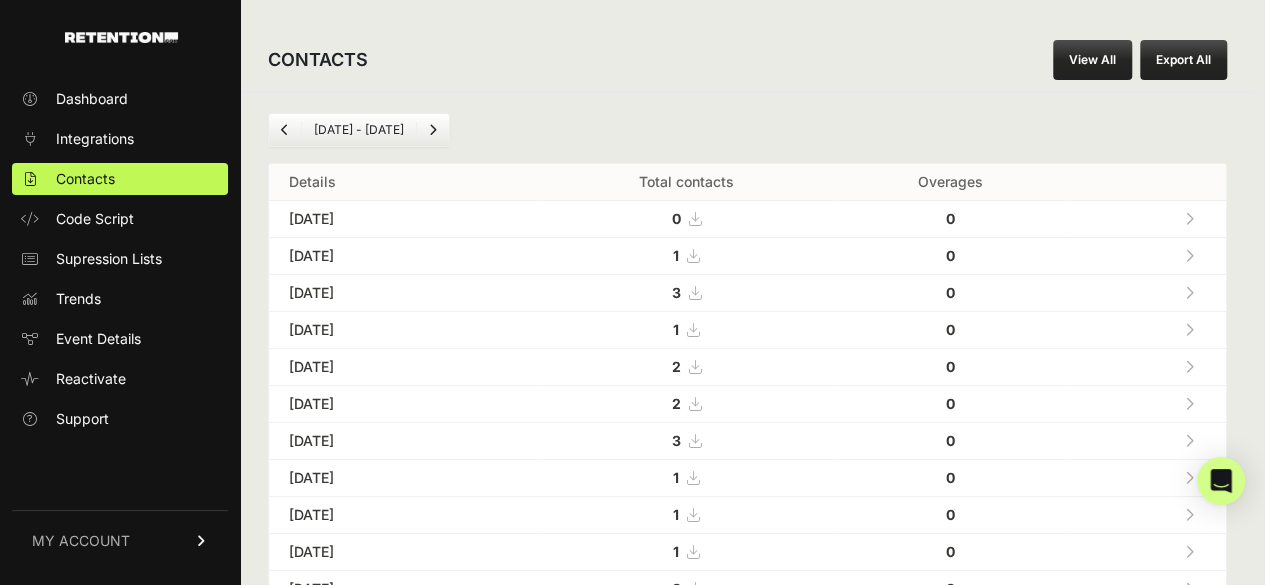 click at bounding box center (1189, 255) 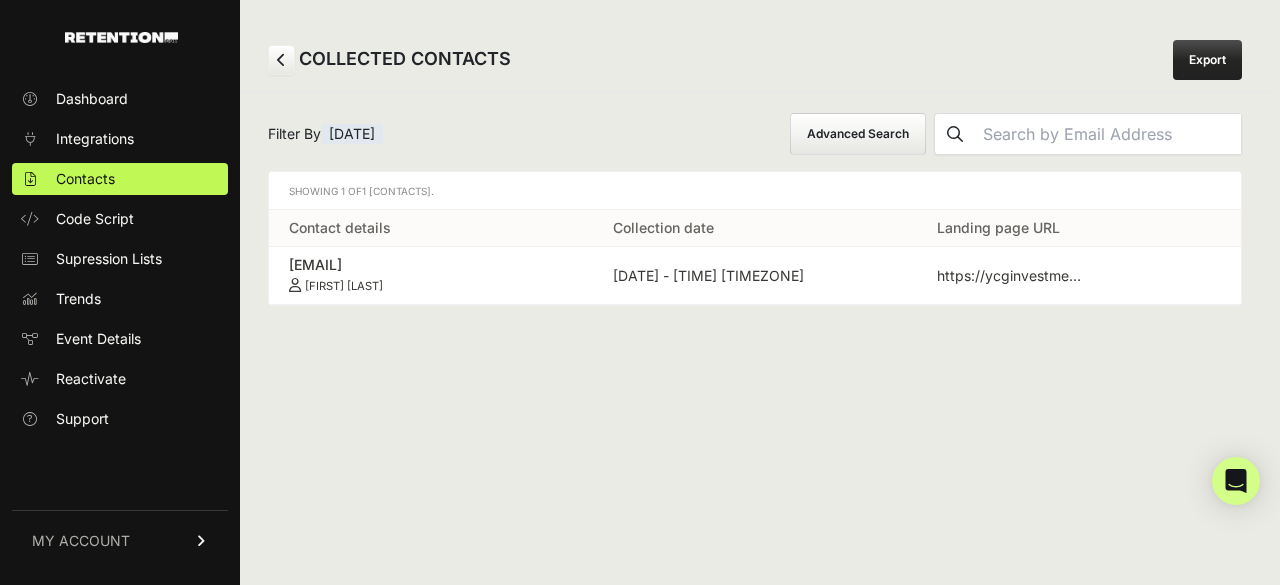 scroll, scrollTop: 0, scrollLeft: 0, axis: both 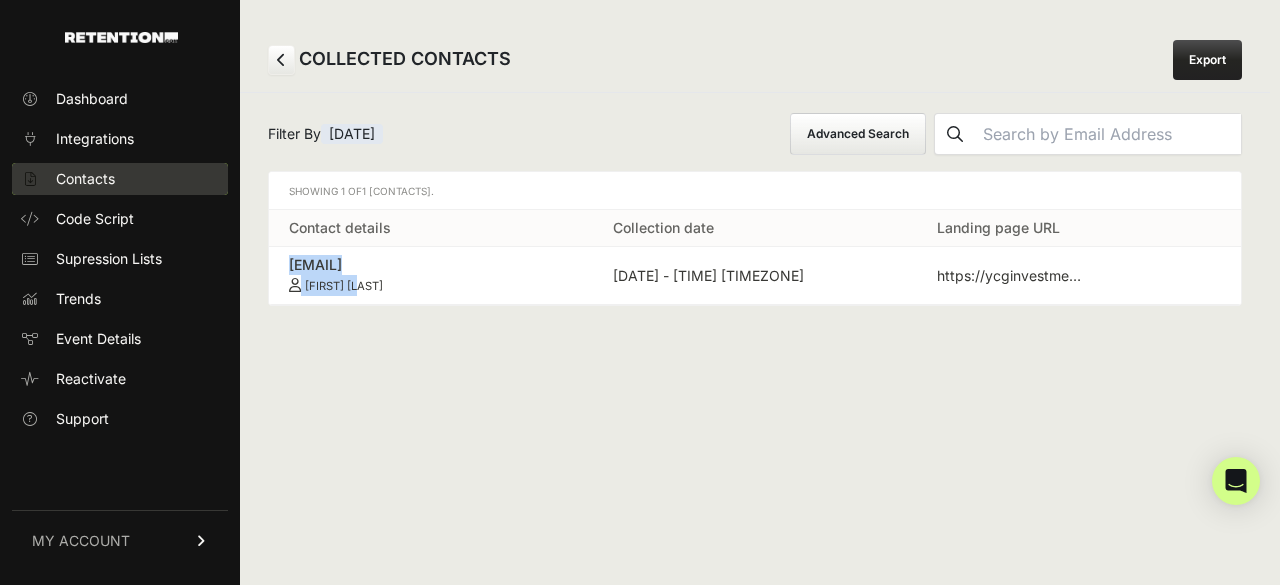 click on "Contacts" at bounding box center [120, 179] 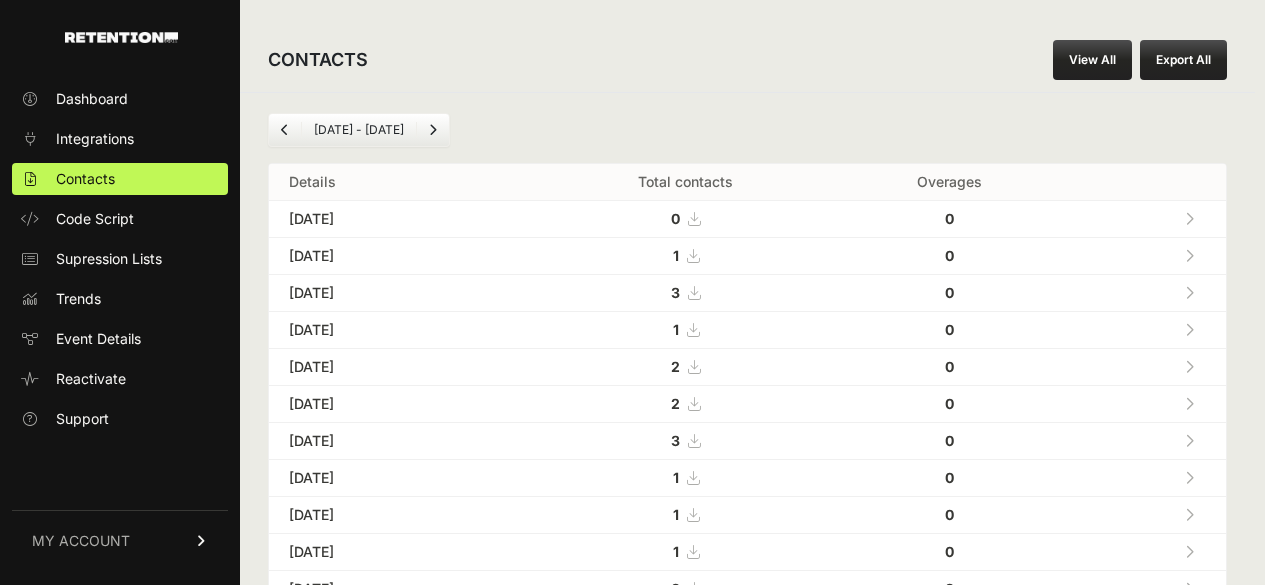 scroll, scrollTop: 0, scrollLeft: 0, axis: both 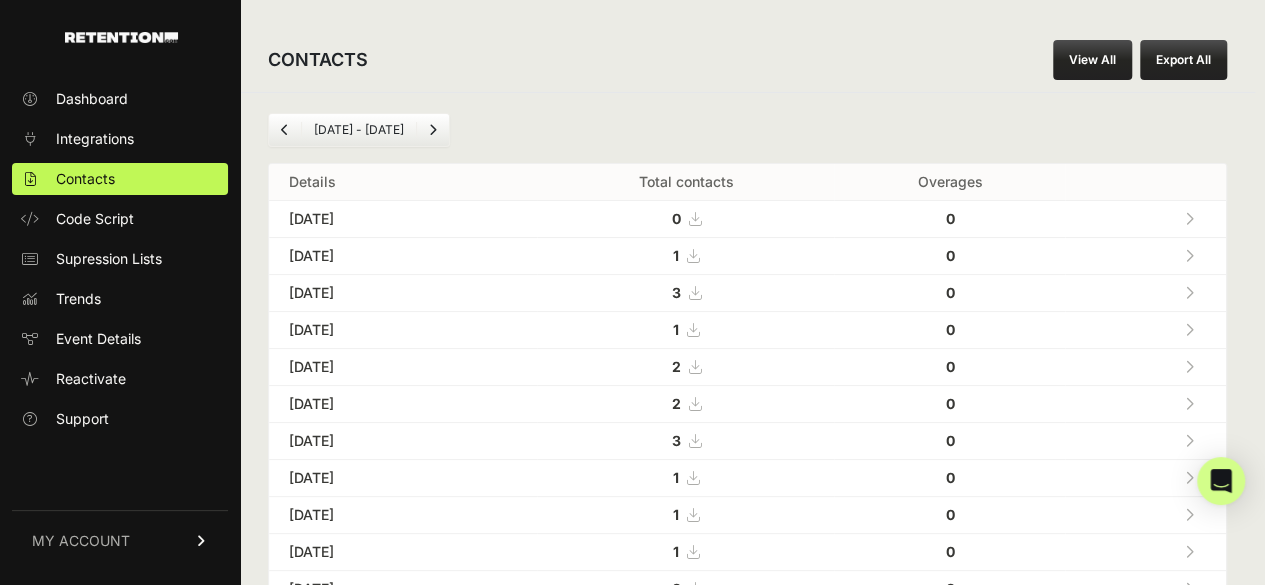 click at bounding box center (1189, 292) 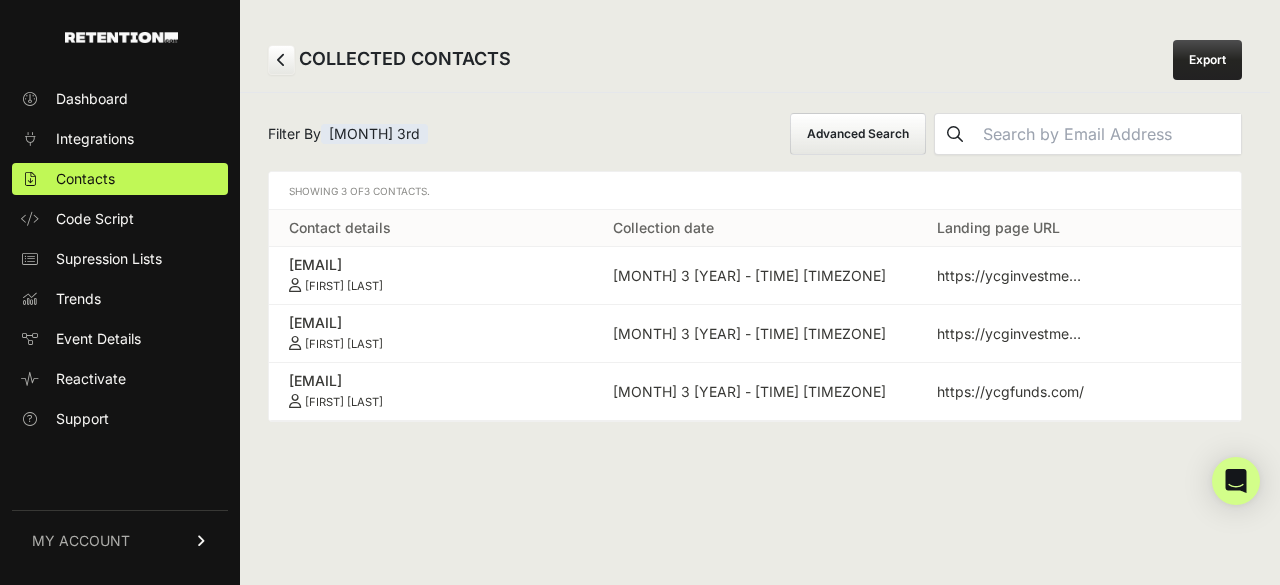 scroll, scrollTop: 0, scrollLeft: 0, axis: both 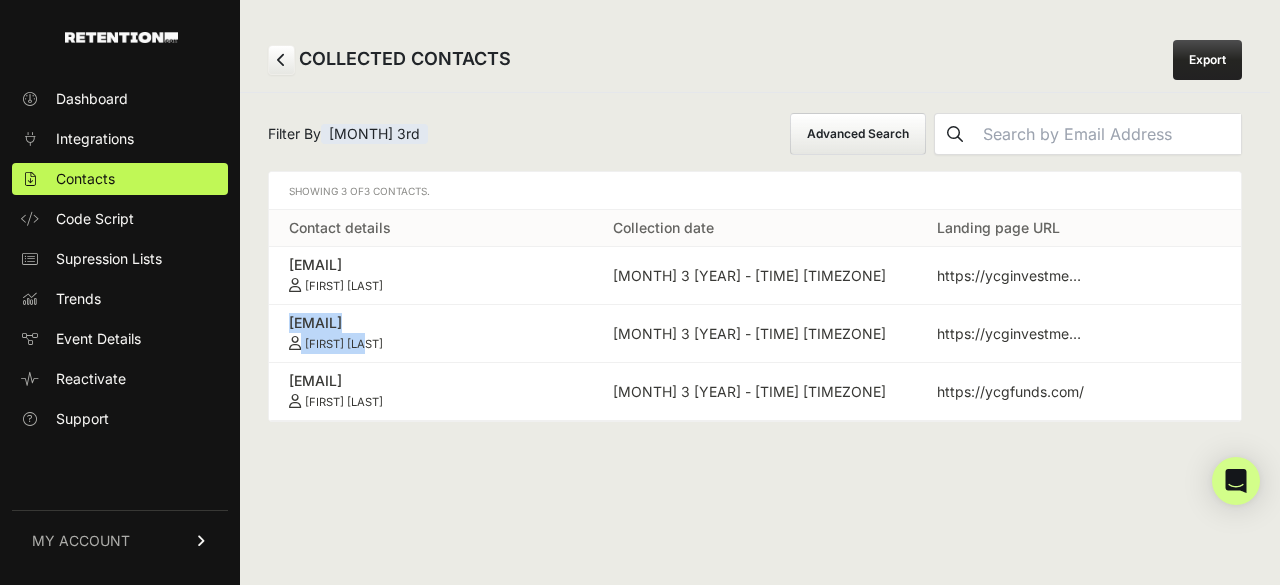 drag, startPoint x: 278, startPoint y: 316, endPoint x: 411, endPoint y: 339, distance: 134.97408 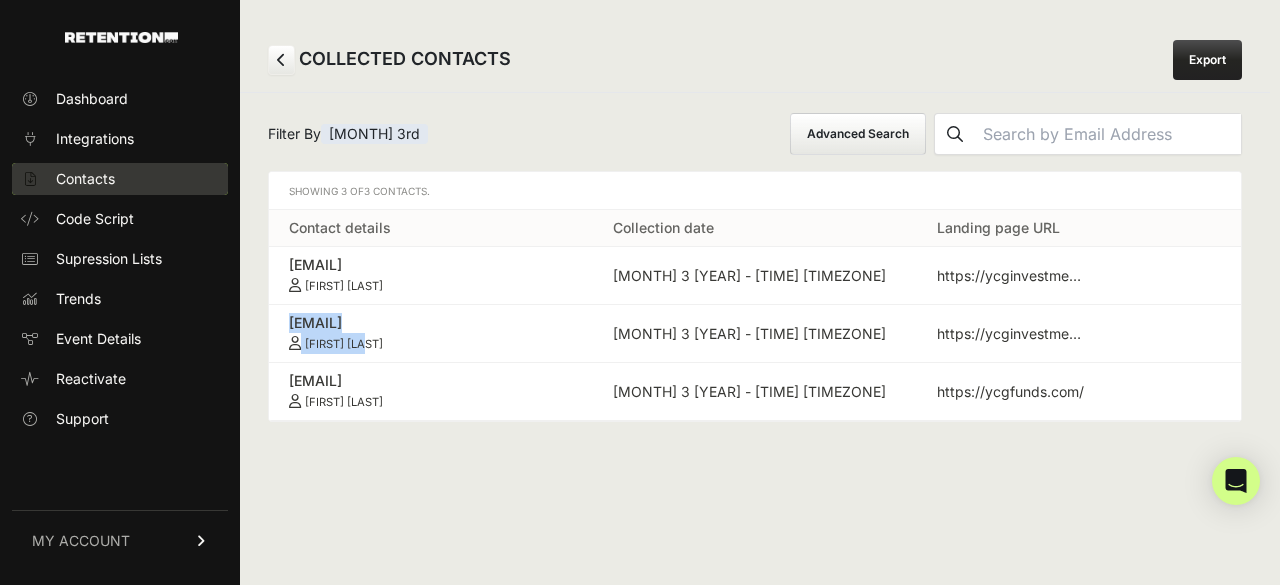 click on "Contacts" at bounding box center (85, 179) 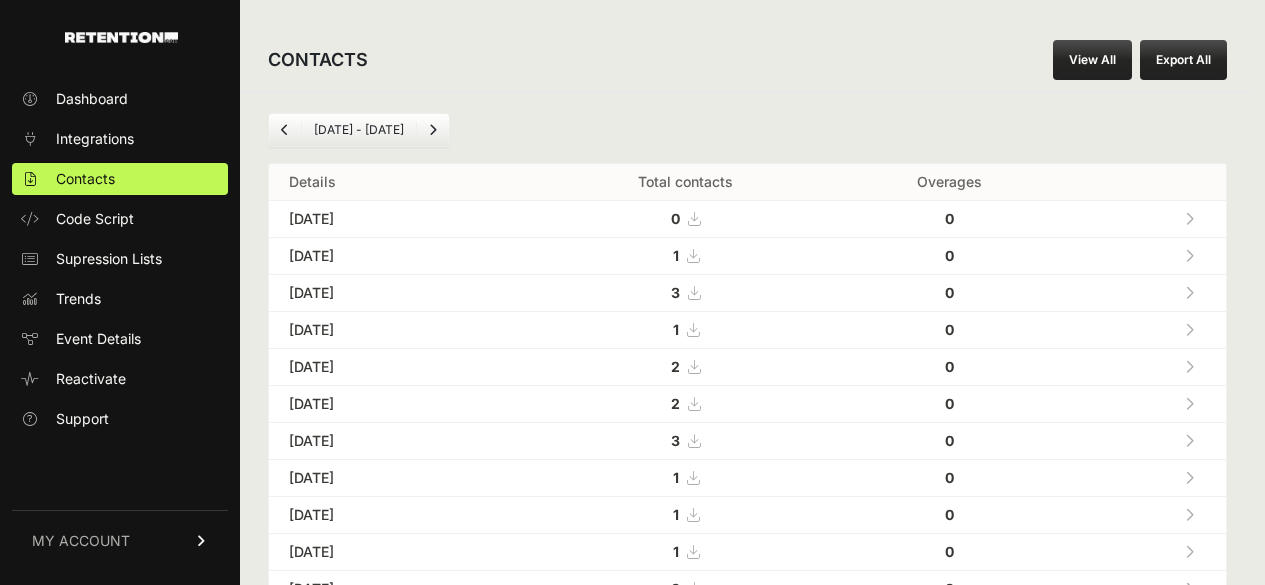 scroll, scrollTop: 0, scrollLeft: 0, axis: both 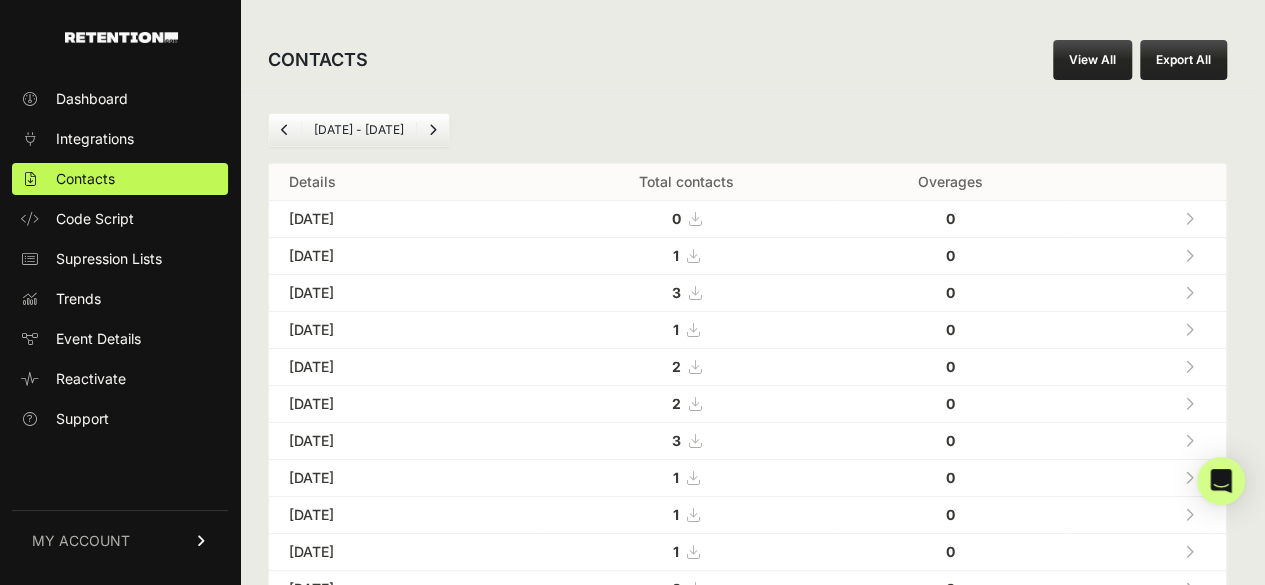 click at bounding box center [1189, 330] 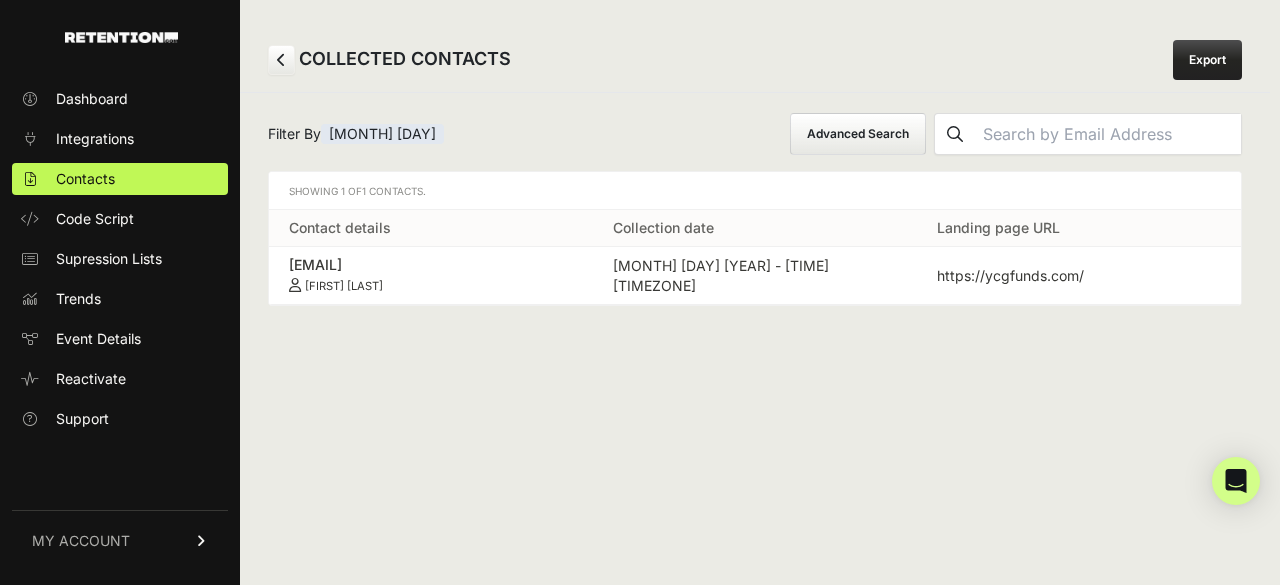 scroll, scrollTop: 0, scrollLeft: 0, axis: both 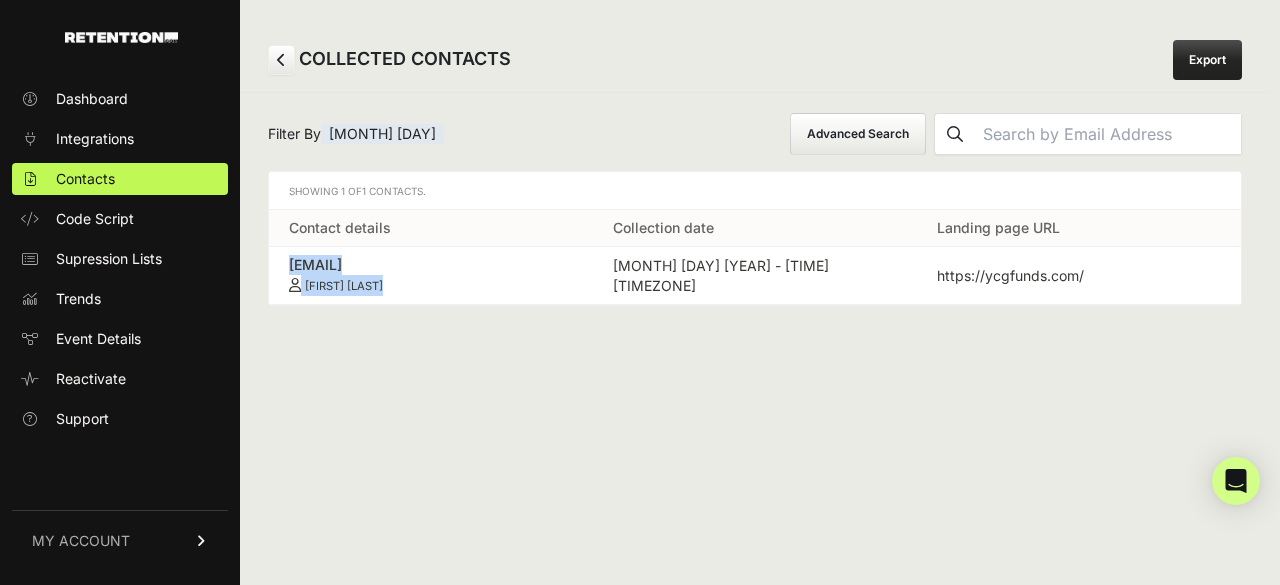 drag, startPoint x: 284, startPoint y: 261, endPoint x: 453, endPoint y: 278, distance: 169.85287 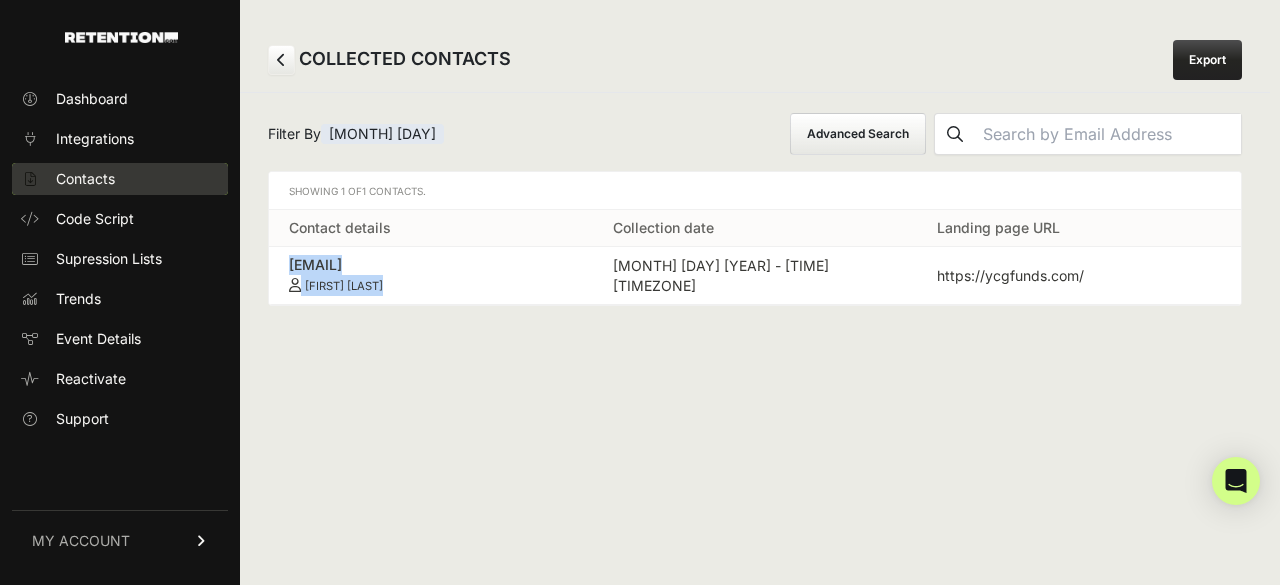 click on "Contacts" at bounding box center [85, 179] 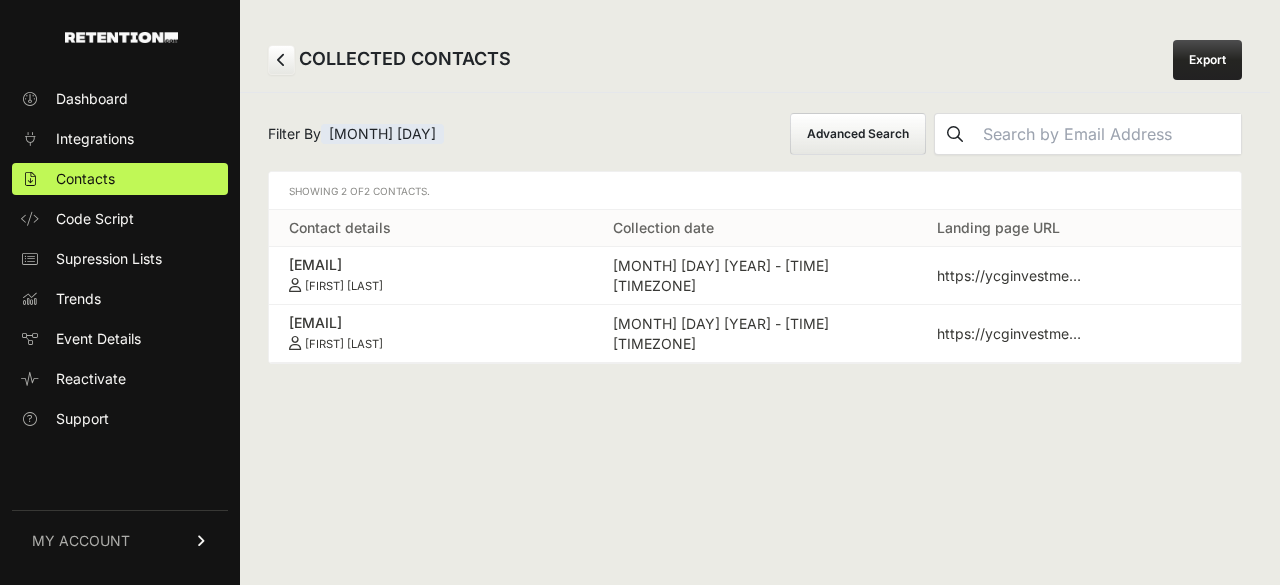 scroll, scrollTop: 0, scrollLeft: 0, axis: both 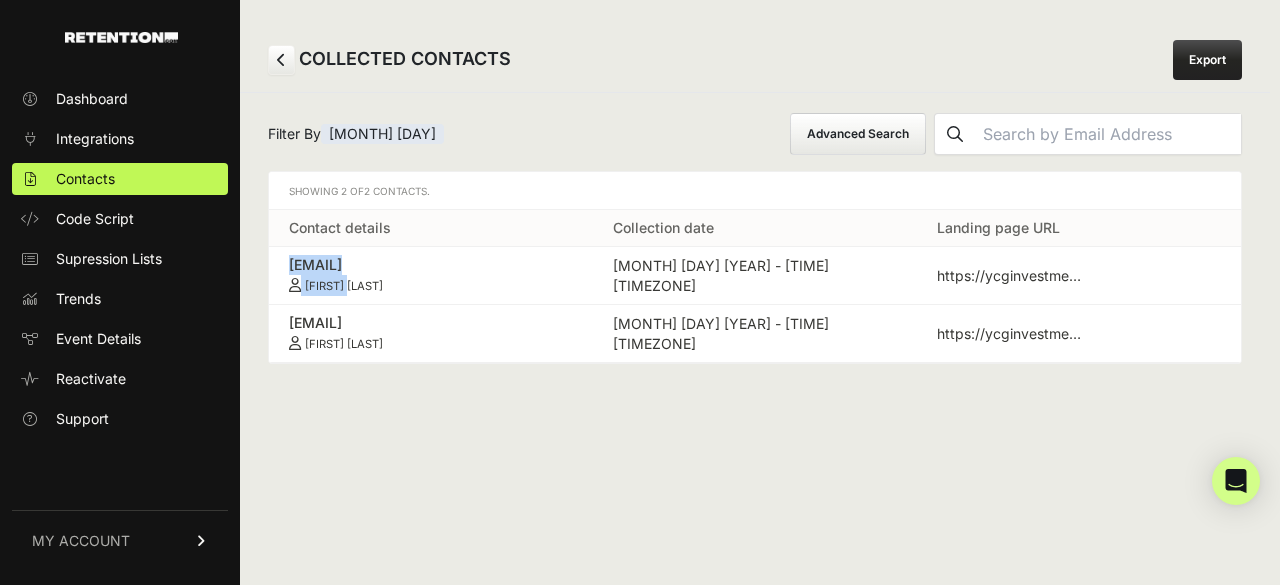 drag, startPoint x: 283, startPoint y: 255, endPoint x: 416, endPoint y: 285, distance: 136.34148 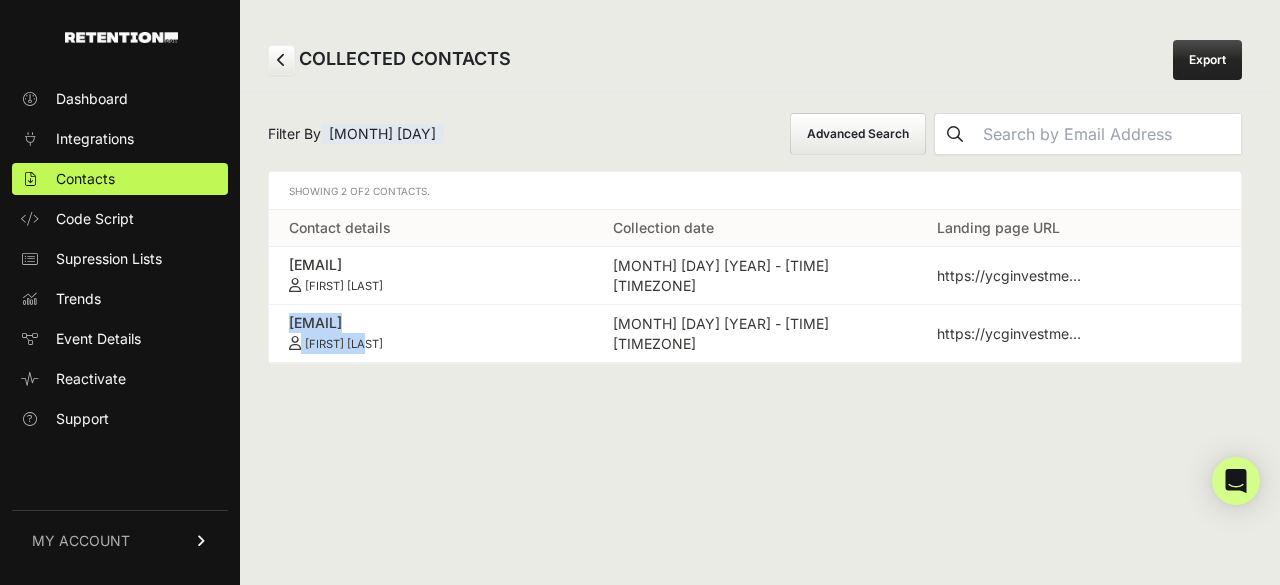 drag, startPoint x: 283, startPoint y: 316, endPoint x: 425, endPoint y: 339, distance: 143.85062 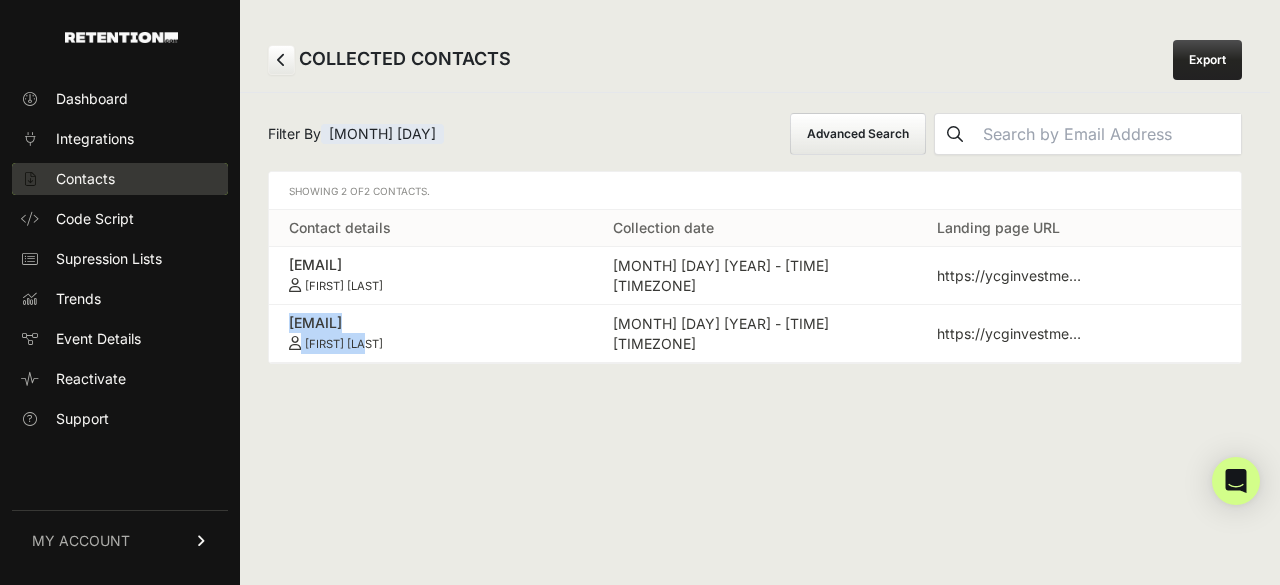 click on "Contacts" at bounding box center [85, 179] 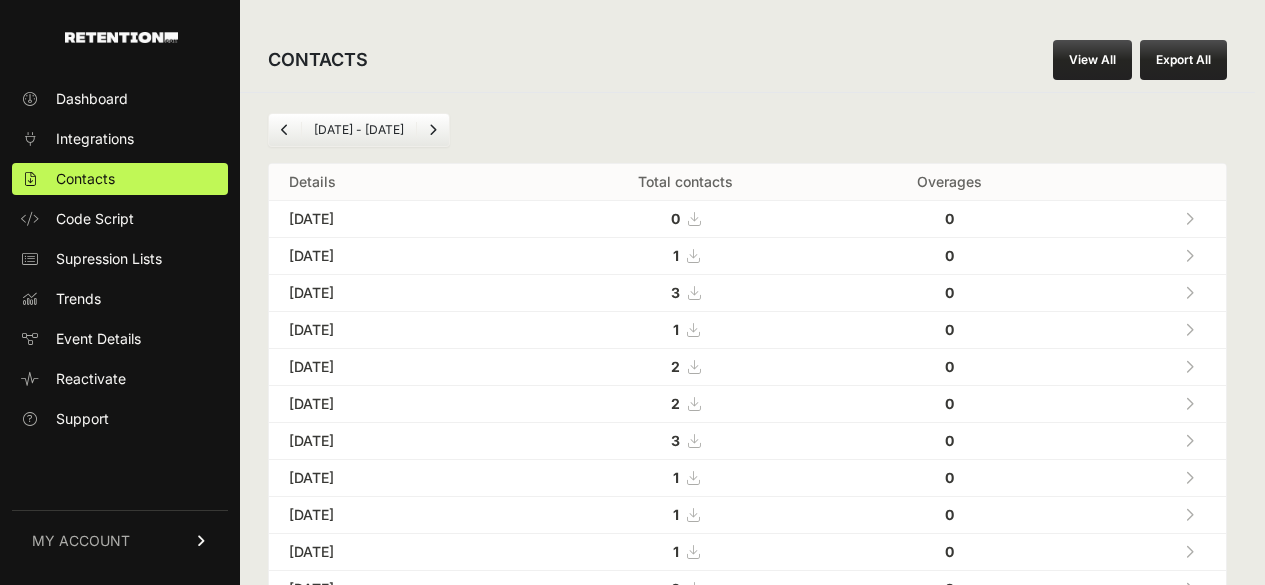 scroll, scrollTop: 0, scrollLeft: 0, axis: both 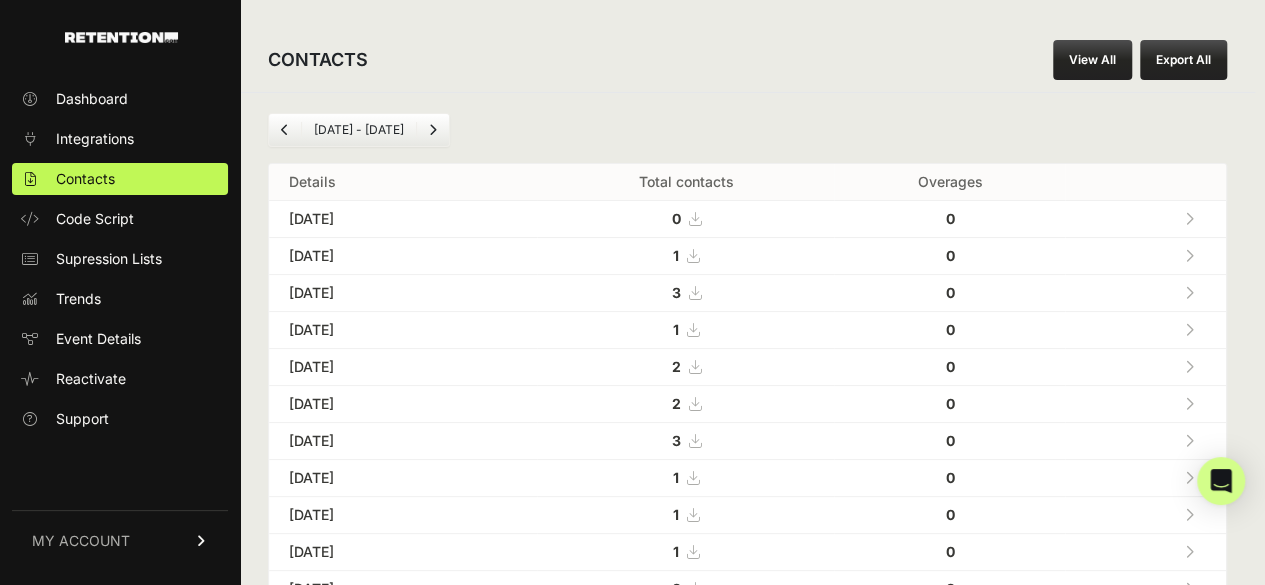 click at bounding box center [1189, 403] 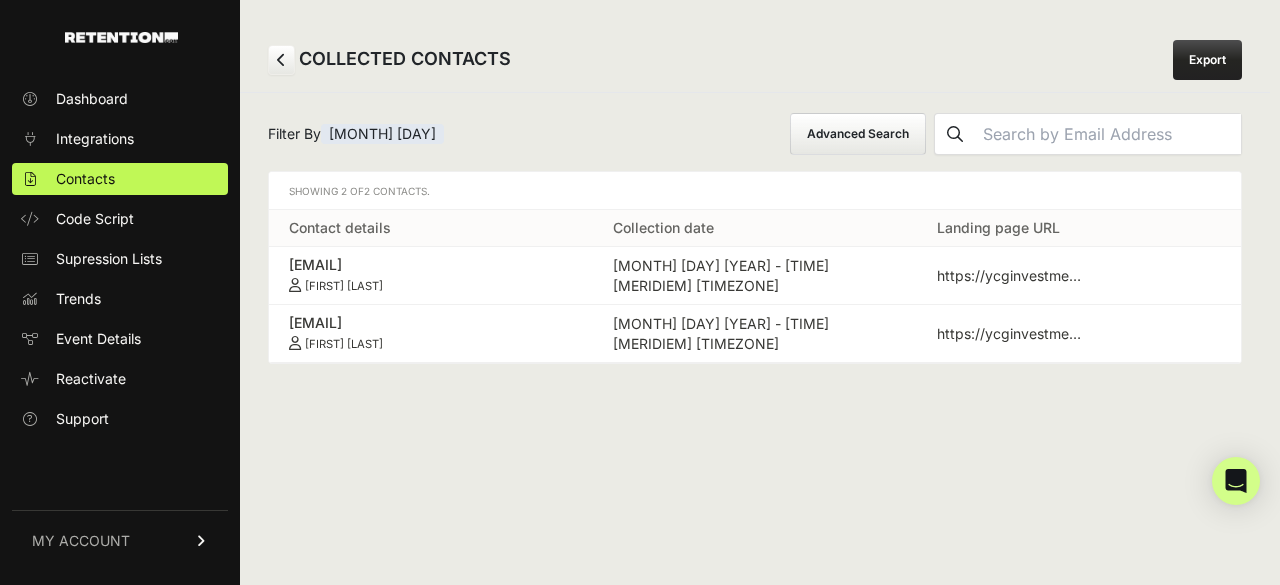 scroll, scrollTop: 0, scrollLeft: 0, axis: both 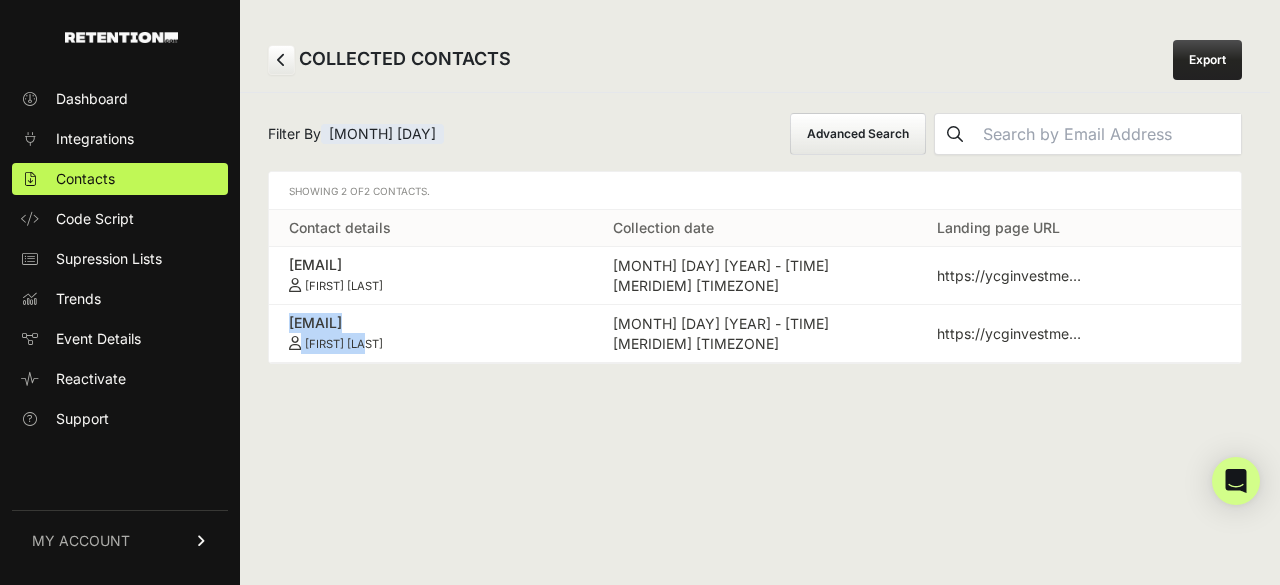 drag, startPoint x: 283, startPoint y: 317, endPoint x: 429, endPoint y: 333, distance: 146.8741 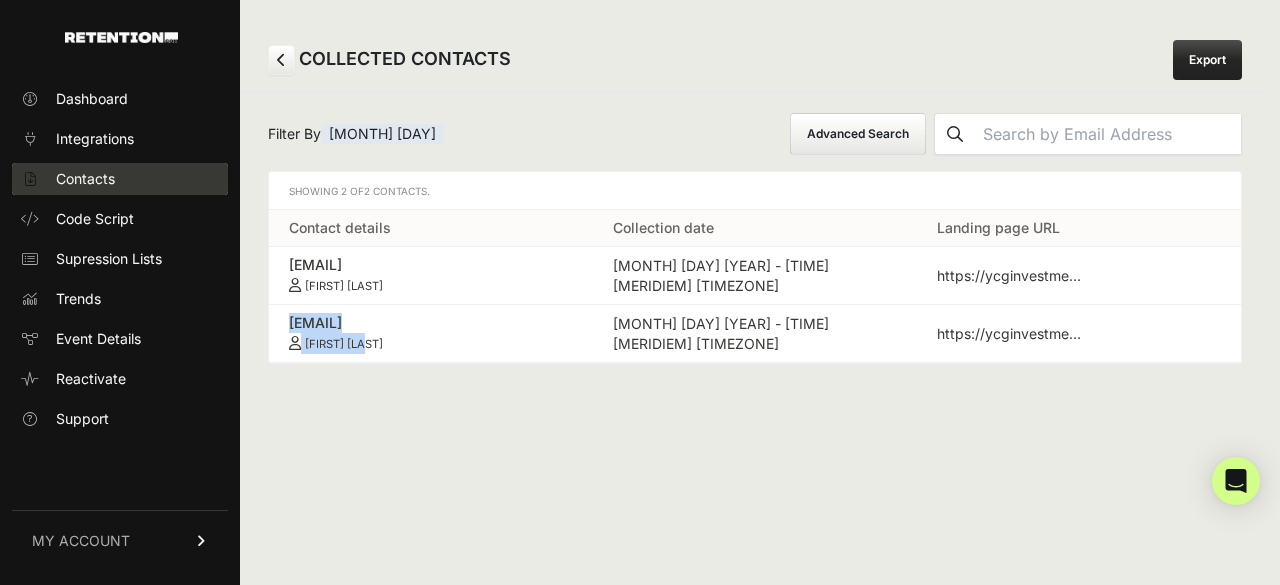 click on "Contacts" at bounding box center (85, 179) 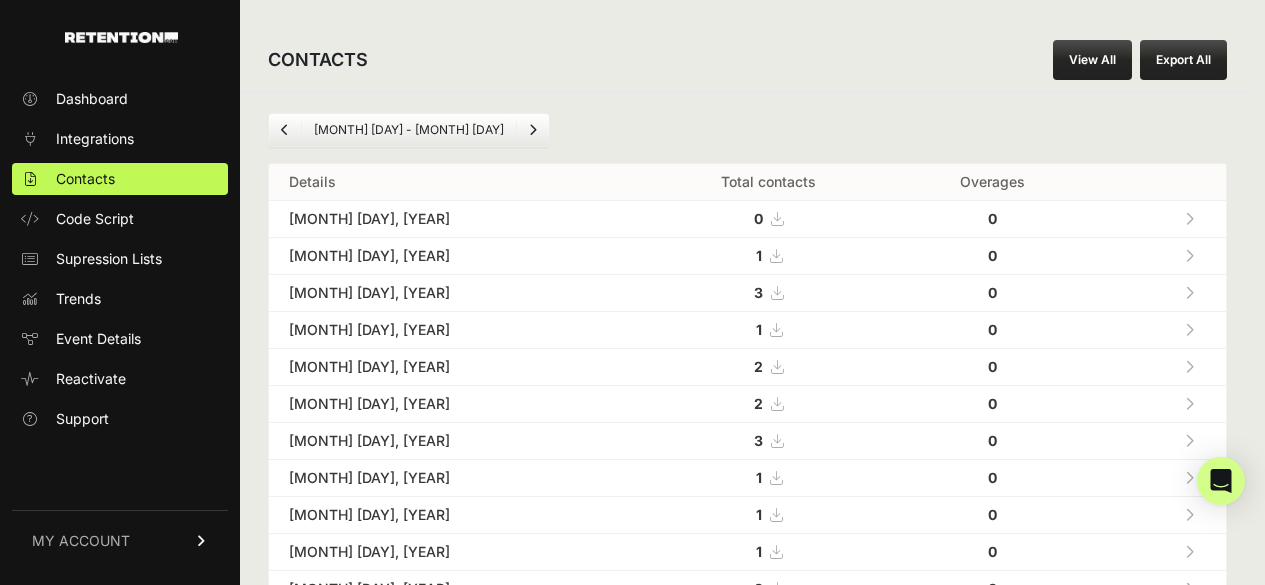 scroll, scrollTop: 0, scrollLeft: 0, axis: both 